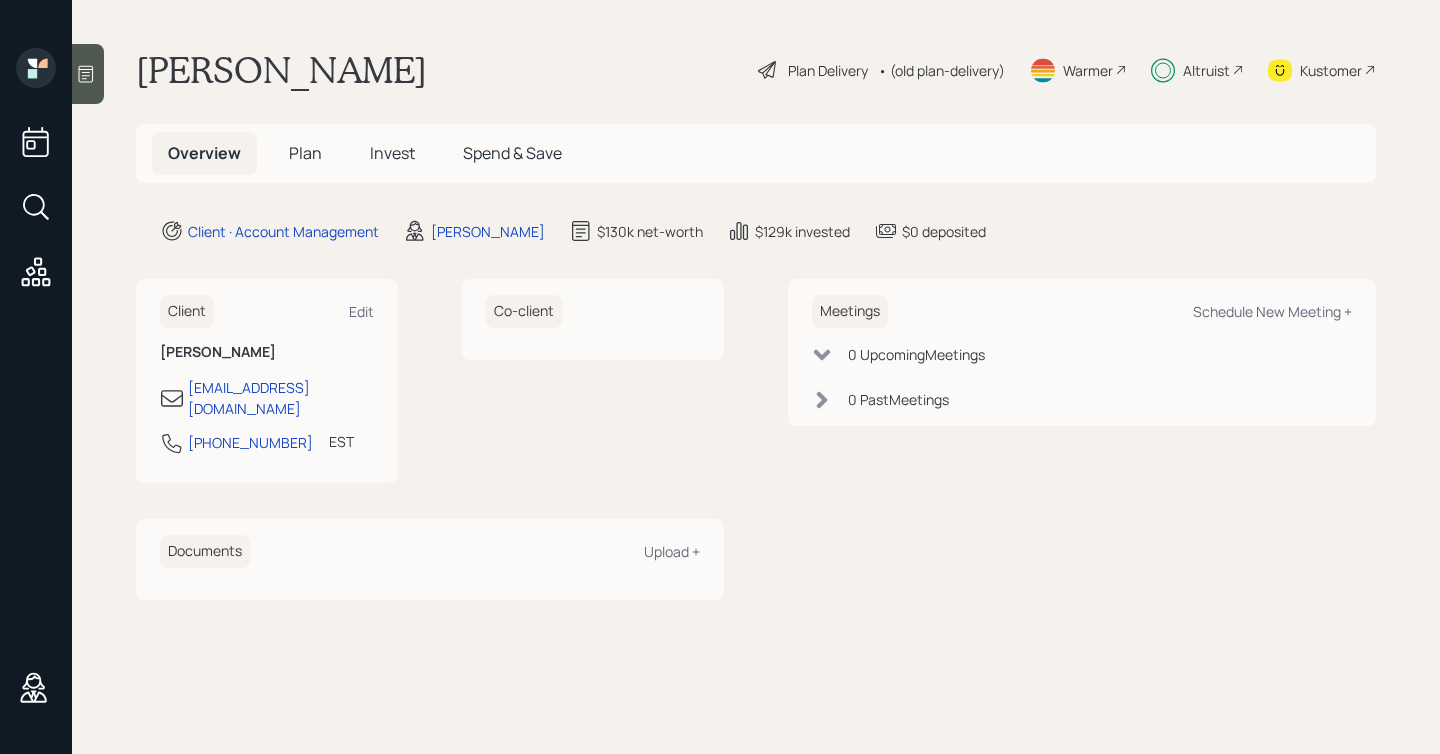 scroll, scrollTop: 0, scrollLeft: 0, axis: both 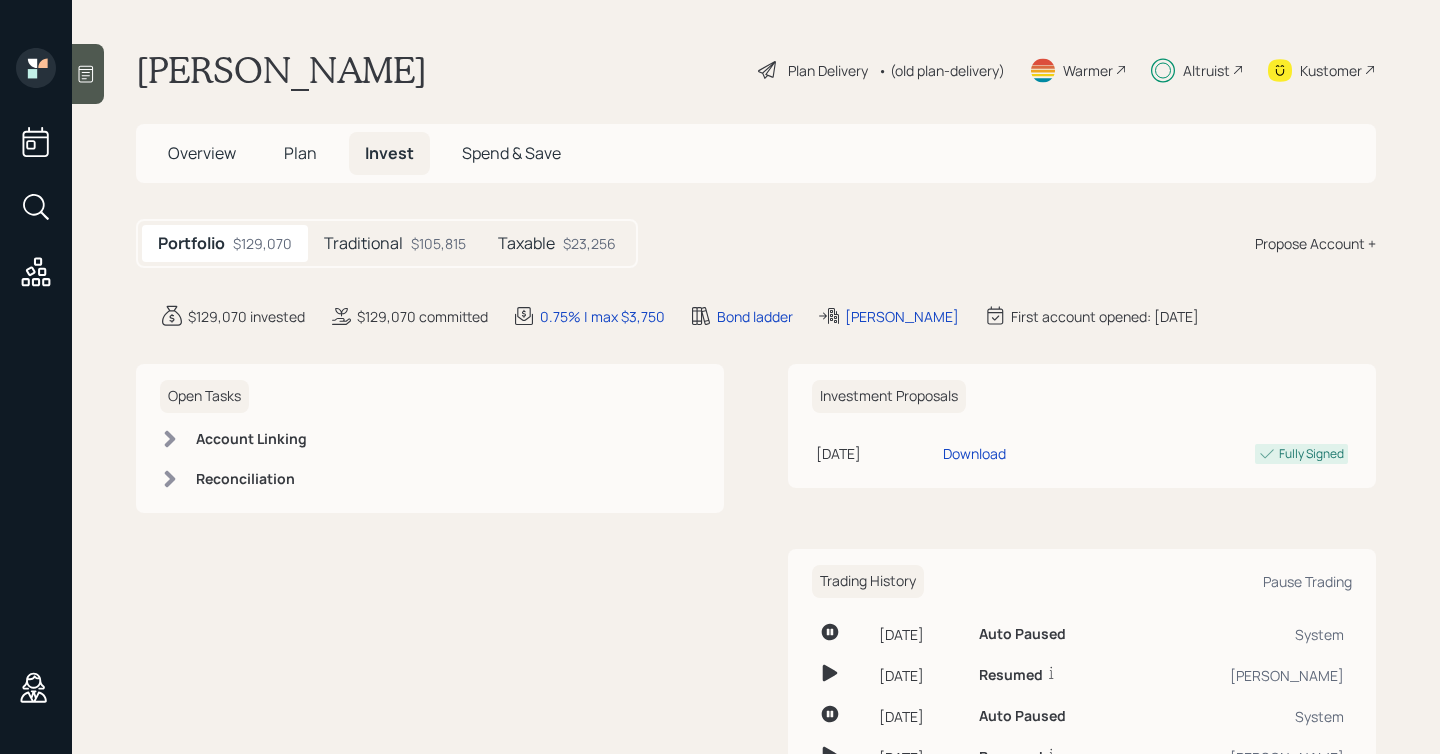 click on "Plan" at bounding box center [300, 153] 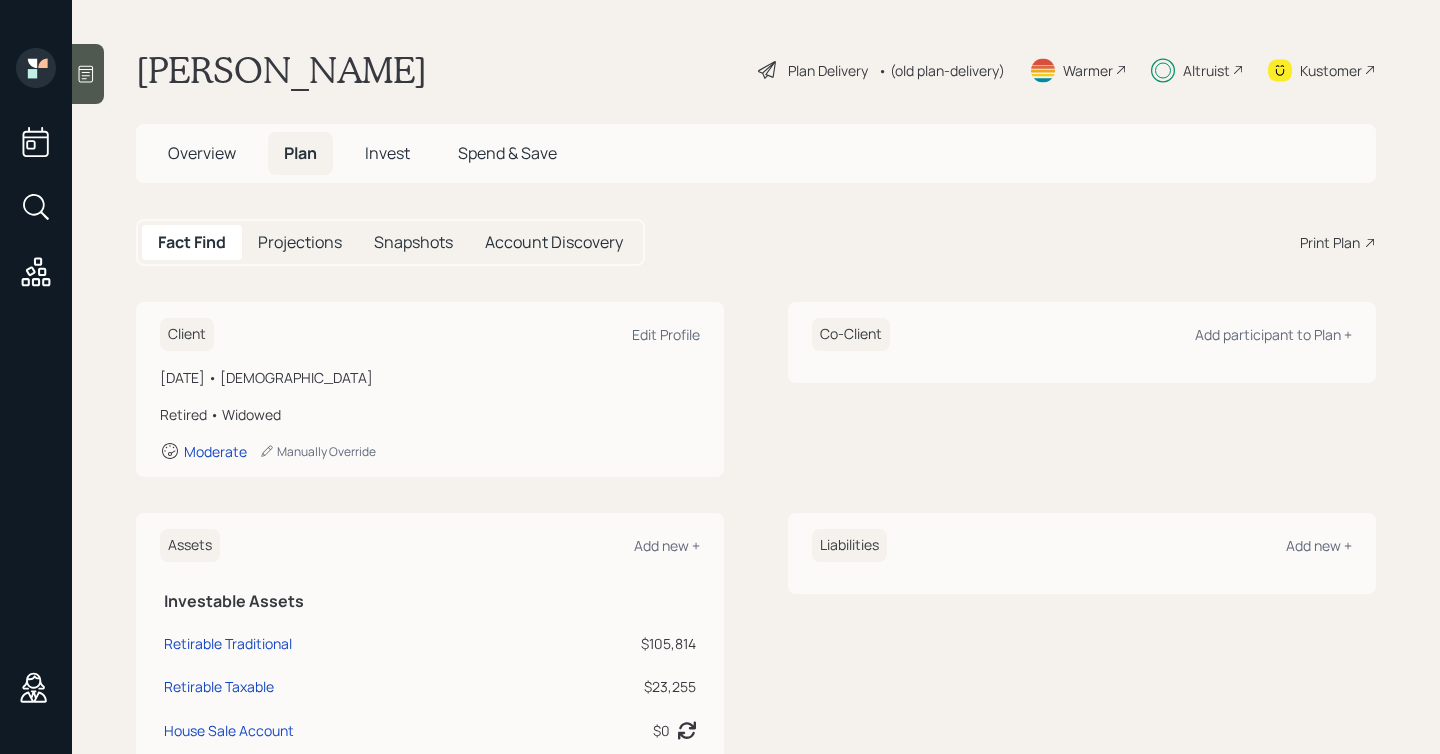 click on "Projections" at bounding box center [300, 242] 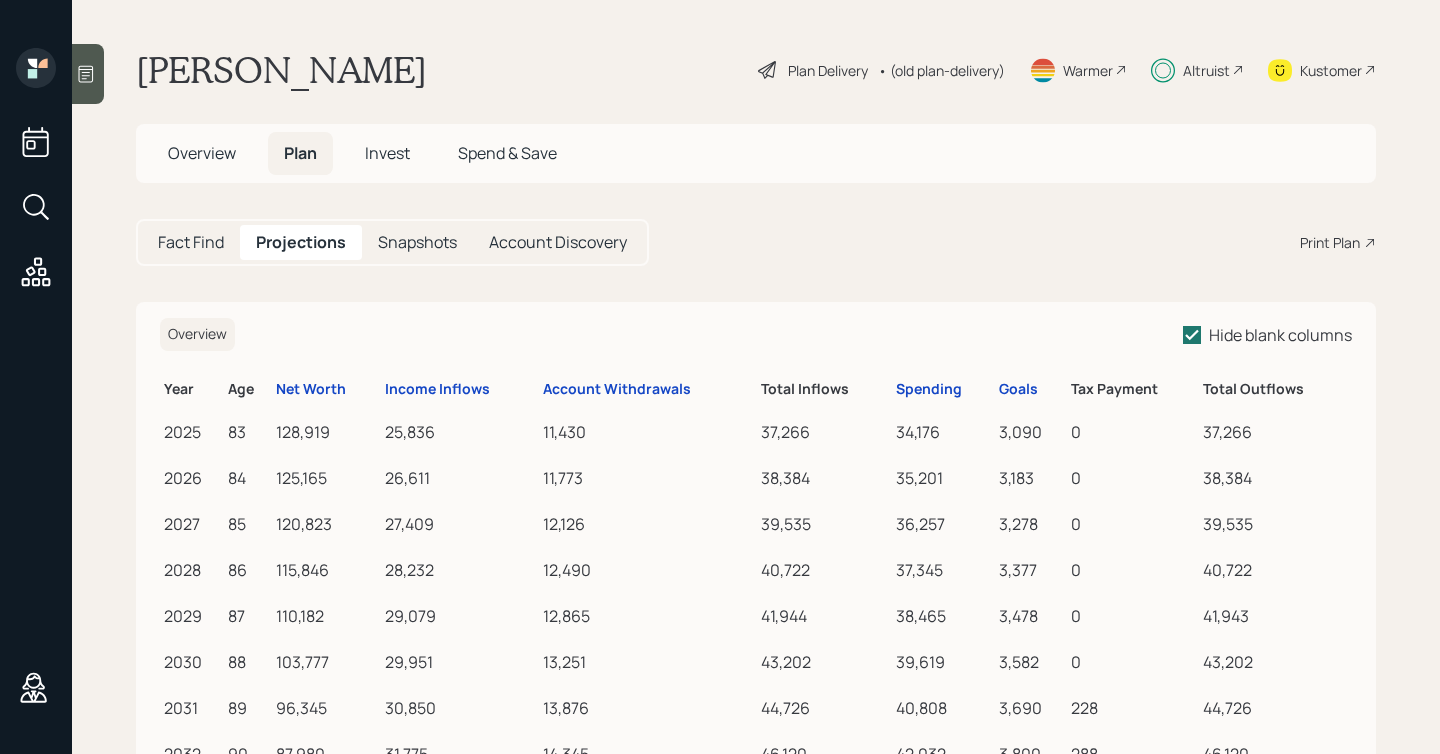click on "Snapshots" at bounding box center (417, 242) 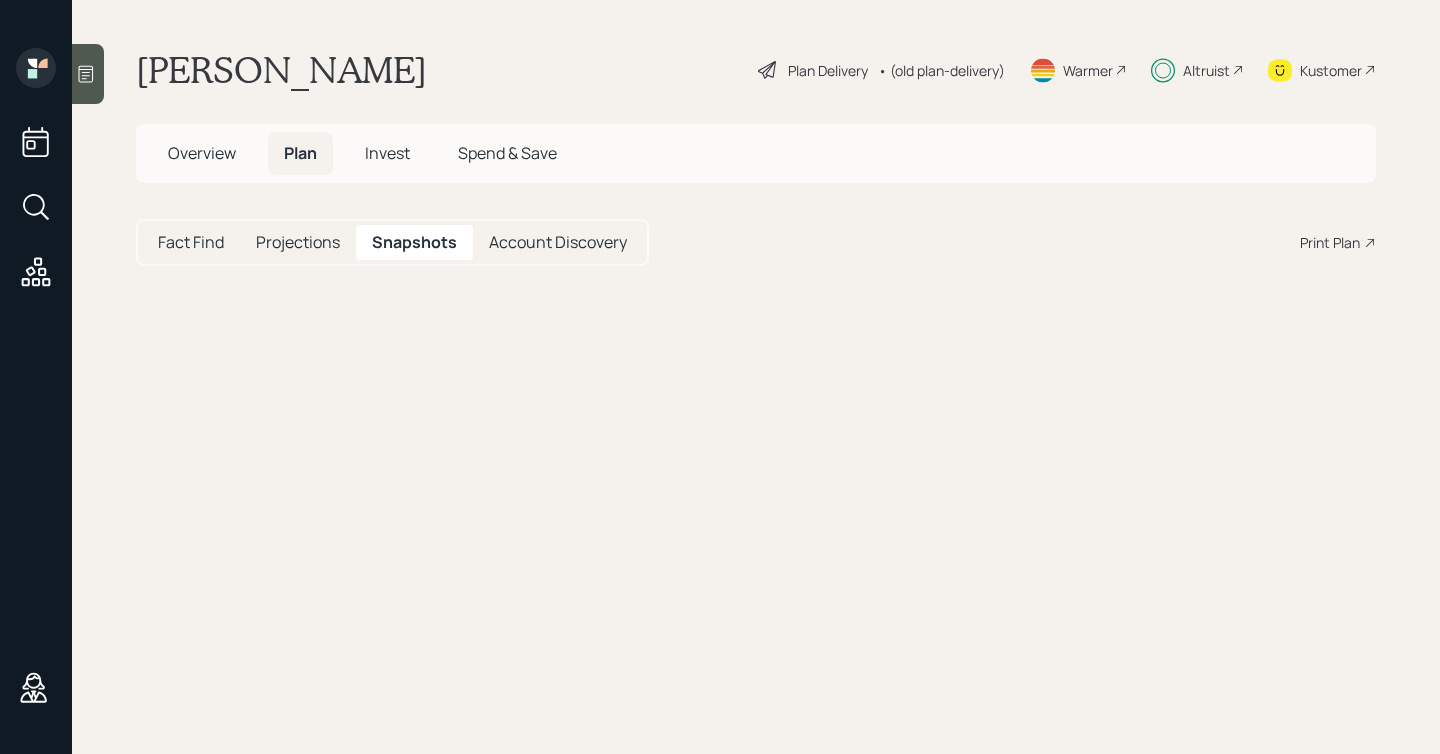 select on "faf94fae-22fb-4887-98c3-94058fdec48e" 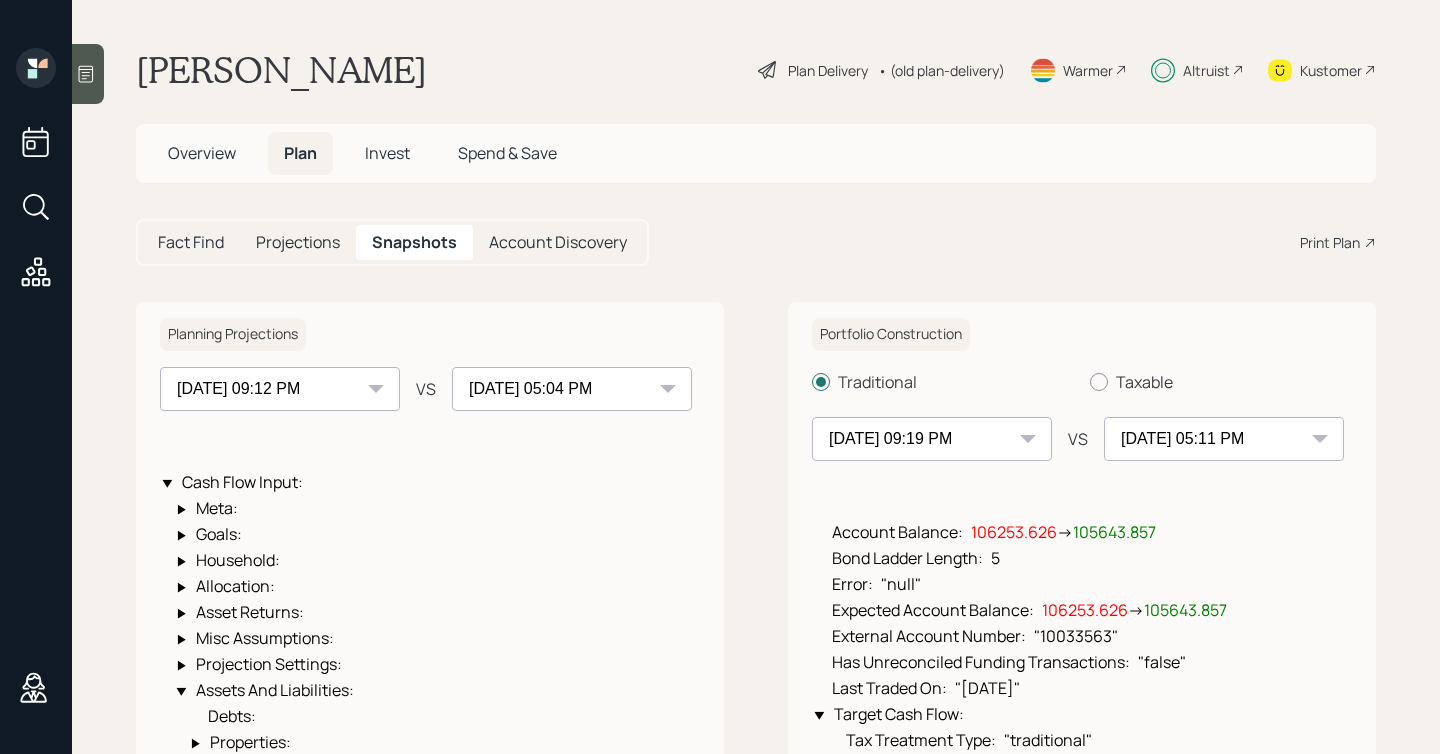 click on "[DATE] 05:03 PM [DATE] 05:02 PM [DATE] 05:02 PM [DATE] 05:03 PM [DATE] 05:03 PM [DATE] 05:05 PM [DATE] 05:03 PM [DATE] 05:02 PM [DATE] 05:02 PM [DATE] 05:03 PM [DATE] 05:03 PM [DATE] 05:02 PM [DATE] 05:03 PM [DATE] 05:03 PM [DATE] 07:29 PM [DATE] 05:02 PM [DATE] 05:02 PM [DATE] 05:03 PM [DATE] 05:02 PM [DATE] 05:03 PM [DATE] 05:03 PM [DATE] 05:03 PM [DATE] 05:05 PM [DATE] 05:28 PM [DATE] 04:03 PM [DATE] 04:03 PM [DATE] 04:02 PM [DATE] 04:02 PM [DATE] 04:03 PM [DATE] 04:03 PM [DATE] 04:04 PM [DATE] 04:05 PM [DATE] 04:03 PM [DATE] 04:02 PM [DATE] 04:03 PM [DATE] 04:03 PM [DATE] 04:03 PM [DATE] 05:42 PM [DATE] 04:03 PM [DATE] 04:03 PM [DATE] 05:03 PM [DATE] 05:03 PM [DATE] 05:02 PM [DATE] 05:03 PM [DATE] 05:03 PM [DATE] 05:03 PM [DATE] 05:03 PM [DATE] 05:03 PM [DATE] 05:03 PM [DATE] 05:05 PM [DATE] 05:03 PM" at bounding box center [280, 389] 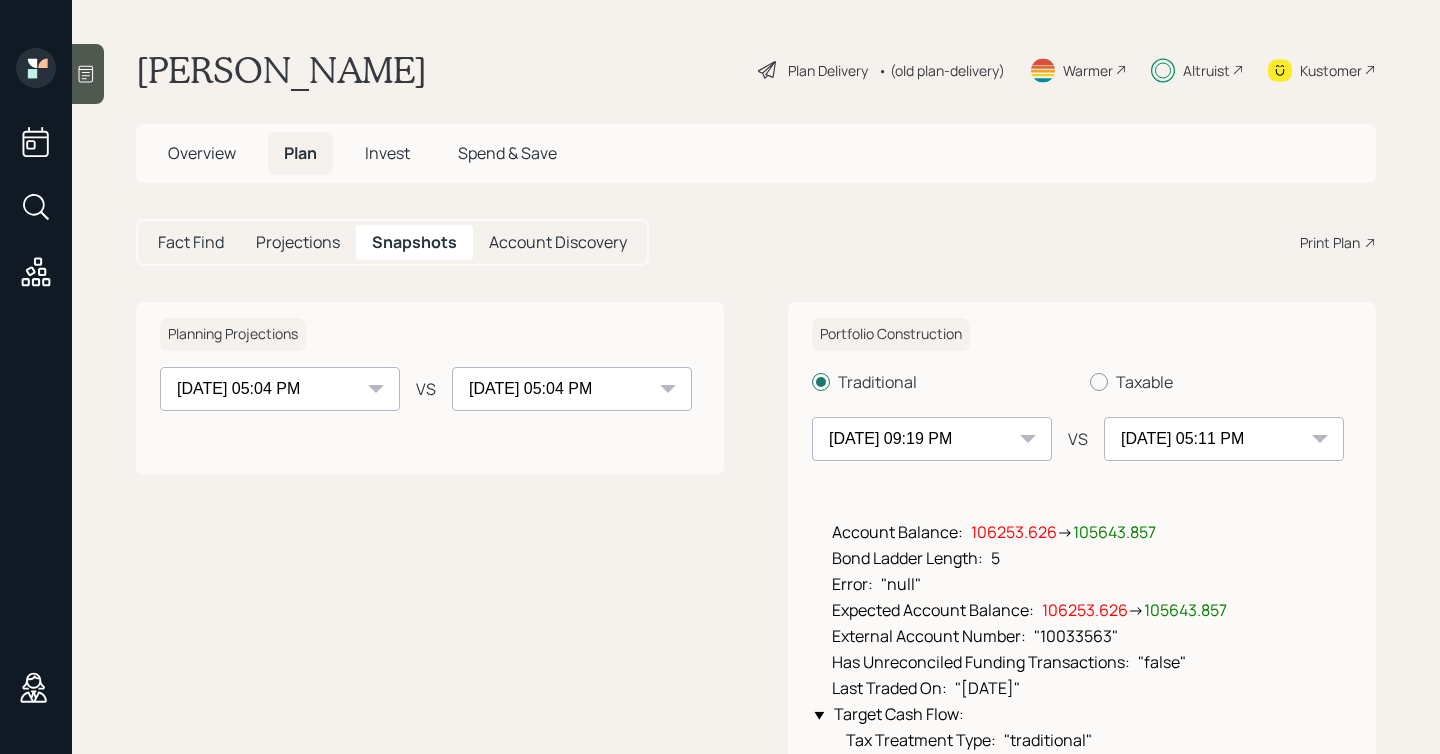 click on "[DATE] 05:03 PM [DATE] 05:02 PM [DATE] 05:02 PM [DATE] 05:03 PM [DATE] 05:03 PM [DATE] 05:05 PM [DATE] 05:03 PM [DATE] 05:02 PM [DATE] 05:02 PM [DATE] 05:03 PM [DATE] 05:03 PM [DATE] 05:02 PM [DATE] 05:03 PM [DATE] 05:03 PM [DATE] 07:29 PM [DATE] 05:02 PM [DATE] 05:02 PM [DATE] 05:03 PM [DATE] 05:02 PM [DATE] 05:03 PM [DATE] 05:03 PM [DATE] 05:03 PM [DATE] 05:05 PM [DATE] 05:28 PM [DATE] 04:03 PM [DATE] 04:03 PM [DATE] 04:02 PM [DATE] 04:02 PM [DATE] 04:03 PM [DATE] 04:03 PM [DATE] 04:04 PM [DATE] 04:05 PM [DATE] 04:03 PM [DATE] 04:02 PM [DATE] 04:03 PM [DATE] 04:03 PM [DATE] 04:03 PM [DATE] 05:42 PM [DATE] 04:03 PM [DATE] 04:03 PM [DATE] 05:03 PM [DATE] 05:03 PM [DATE] 05:02 PM [DATE] 05:03 PM [DATE] 05:03 PM [DATE] 05:03 PM [DATE] 05:03 PM [DATE] 05:03 PM [DATE] 05:03 PM [DATE] 05:05 PM [DATE] 05:03 PM" at bounding box center [572, 389] 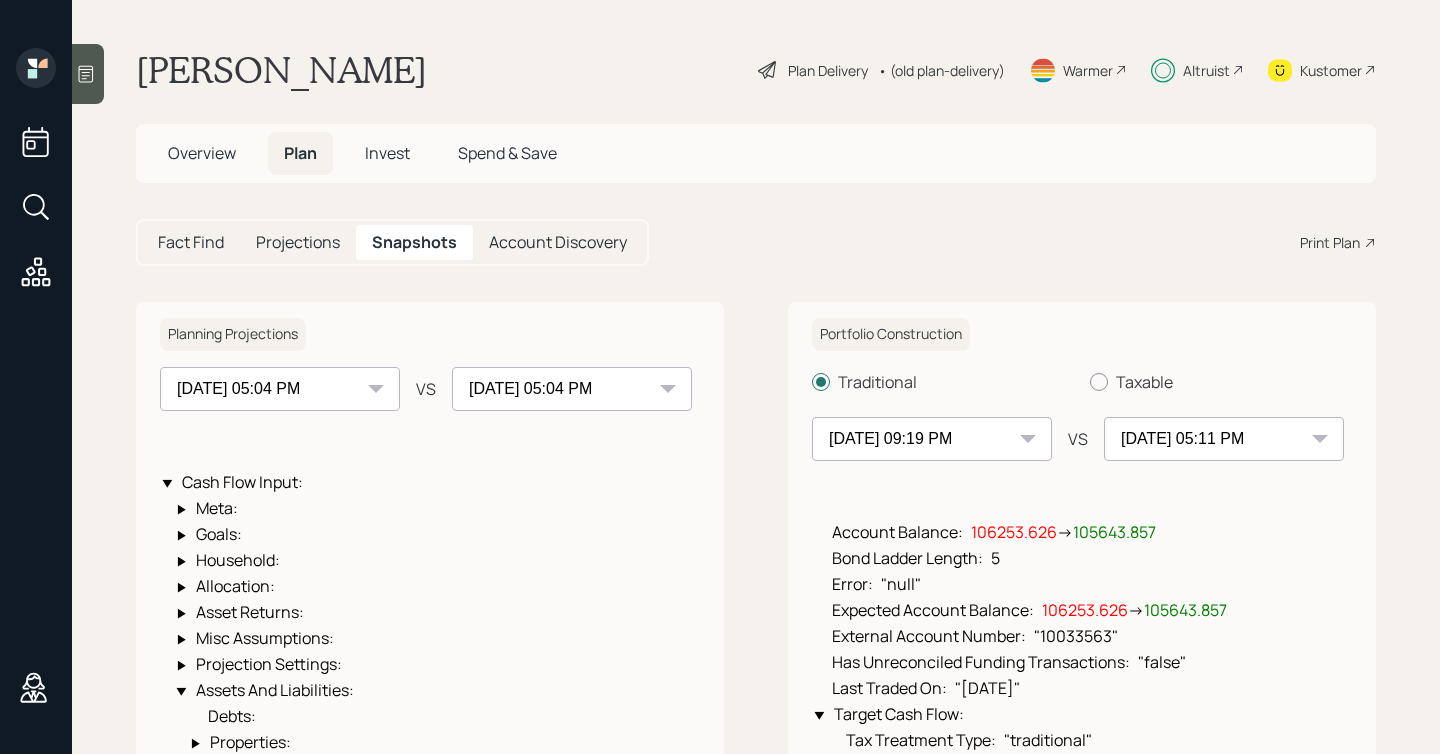 select on "a61ec154-9902-4566-ad0d-71f6276819b5" 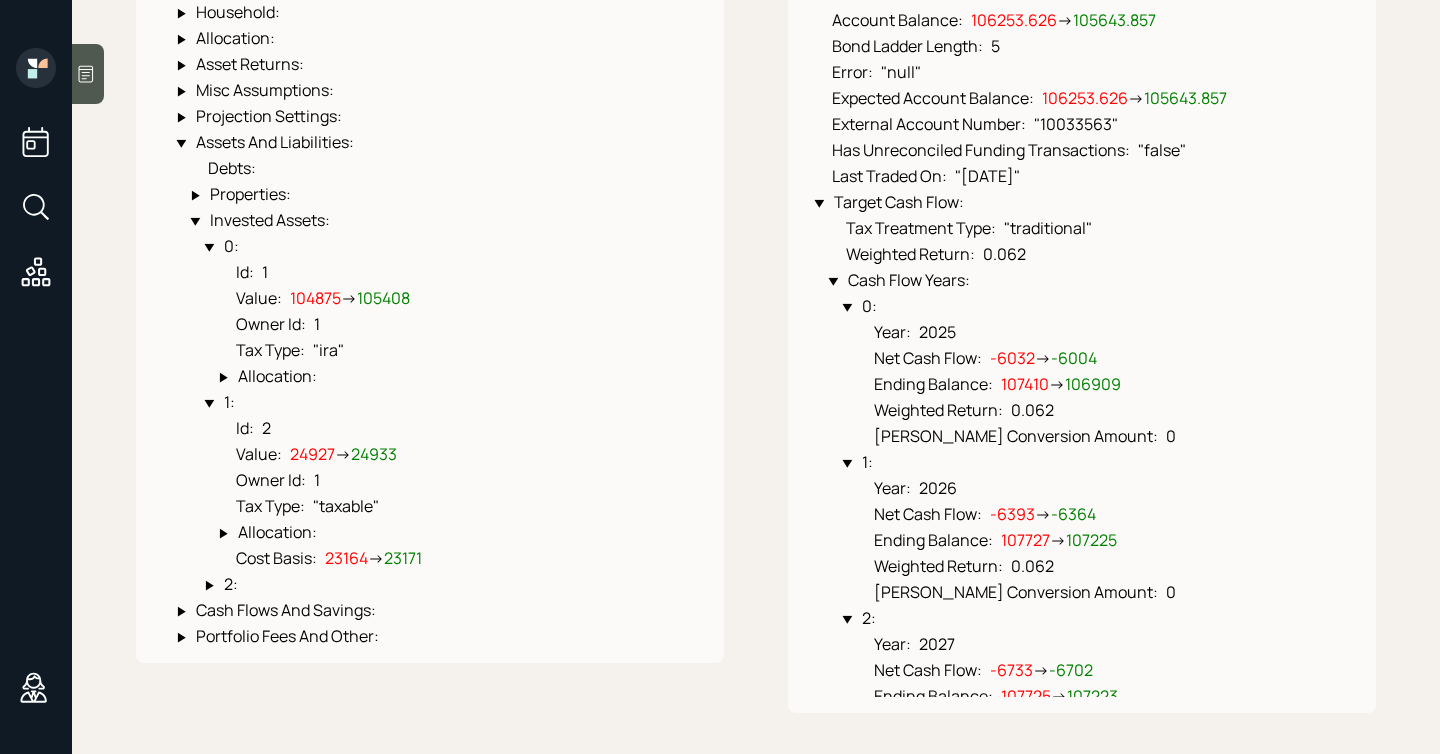 scroll, scrollTop: 519, scrollLeft: 0, axis: vertical 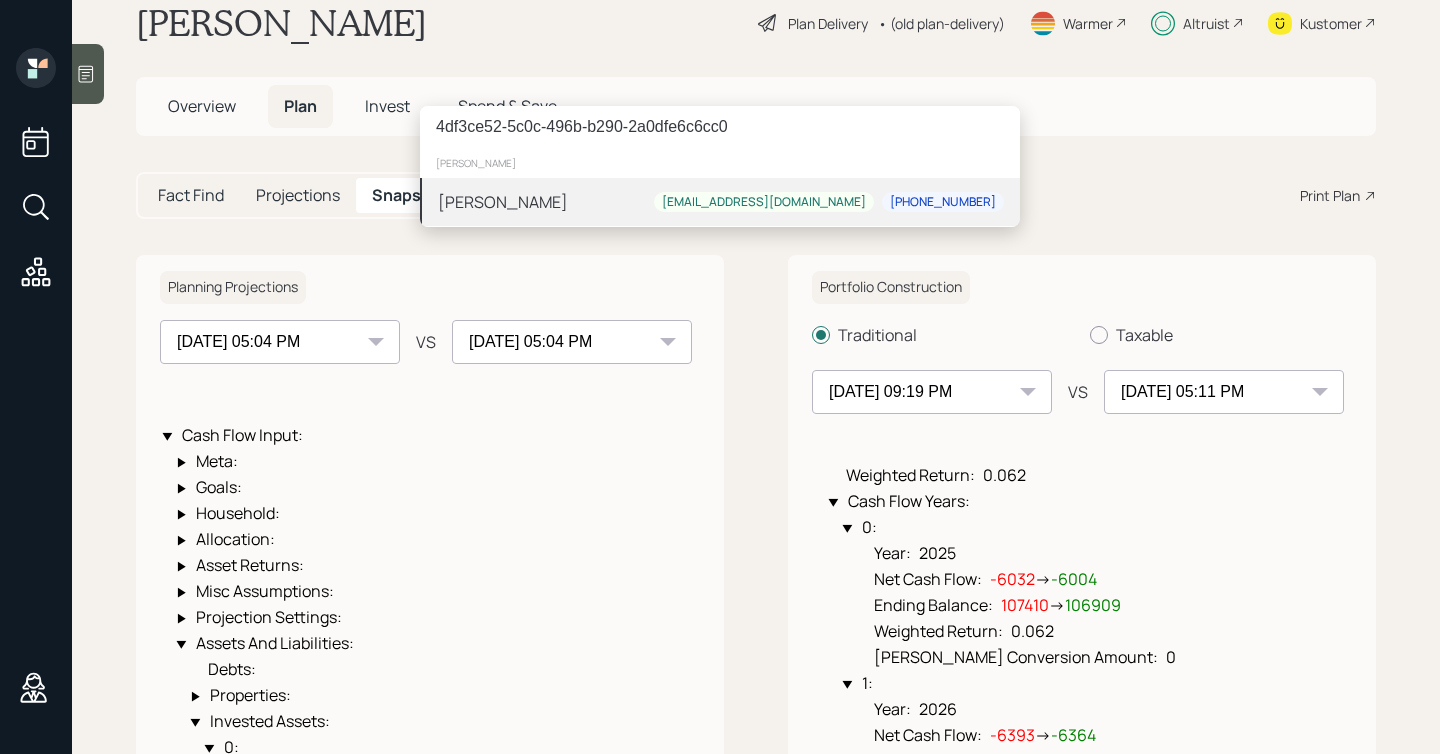 type on "4df3ce52-5c0c-496b-b290-2a0dfe6c6cc0" 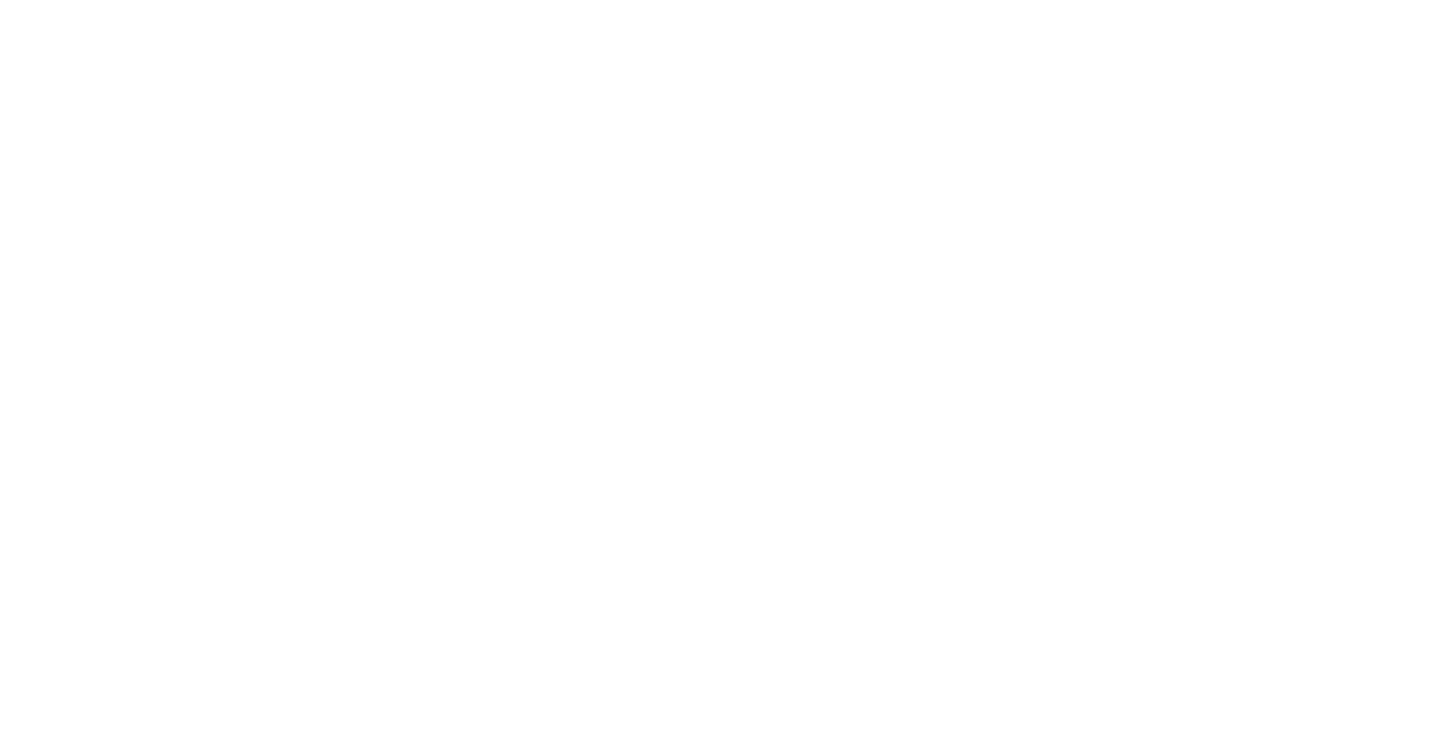scroll, scrollTop: 0, scrollLeft: 0, axis: both 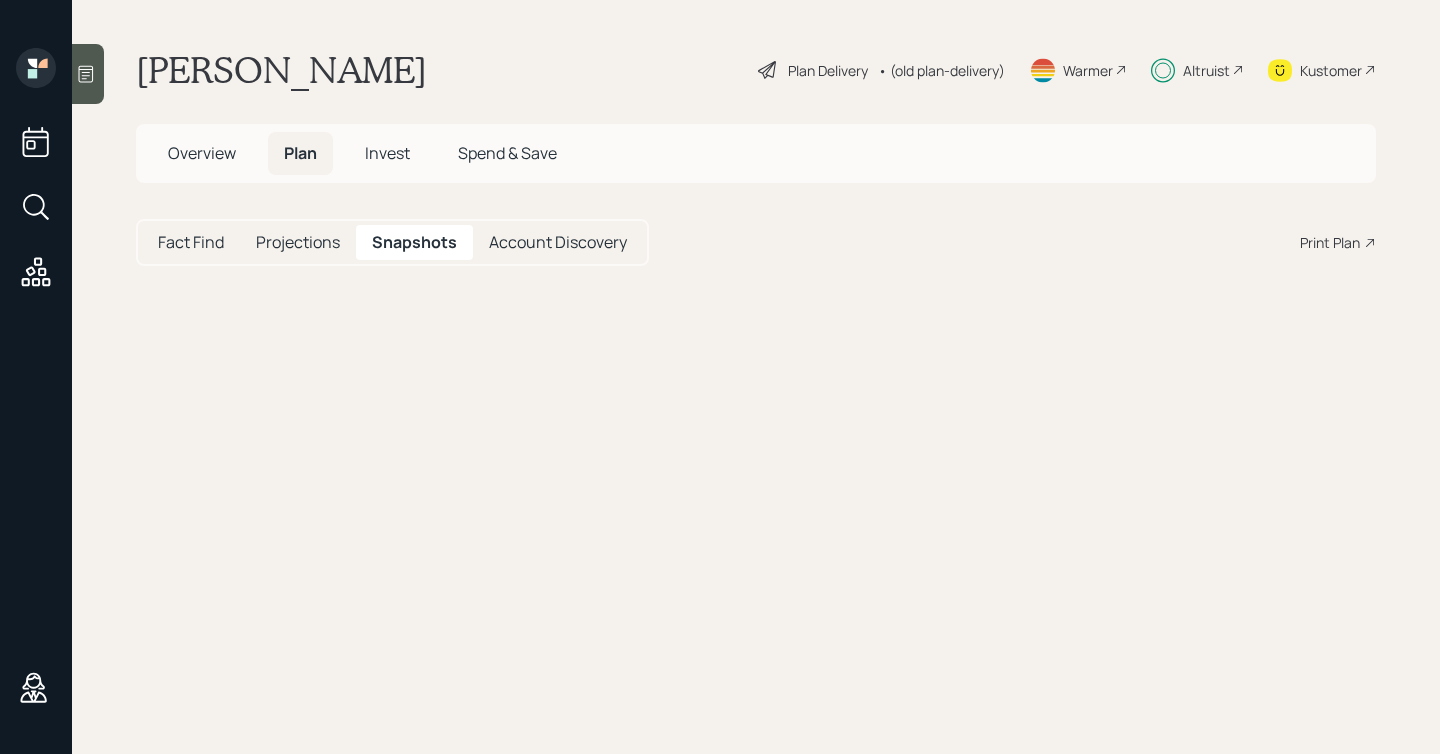 click on "Projections" at bounding box center (298, 242) 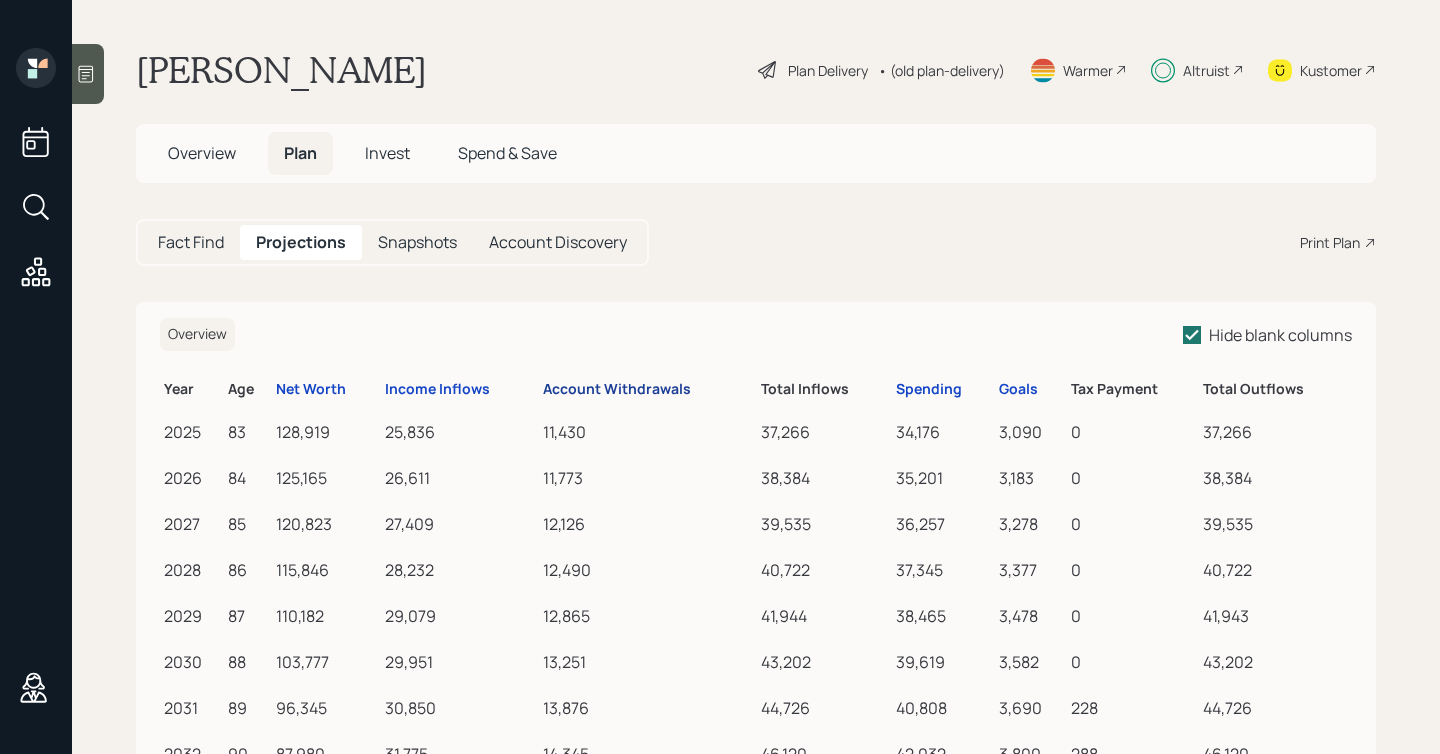 click on "Account Withdrawals" at bounding box center (617, 389) 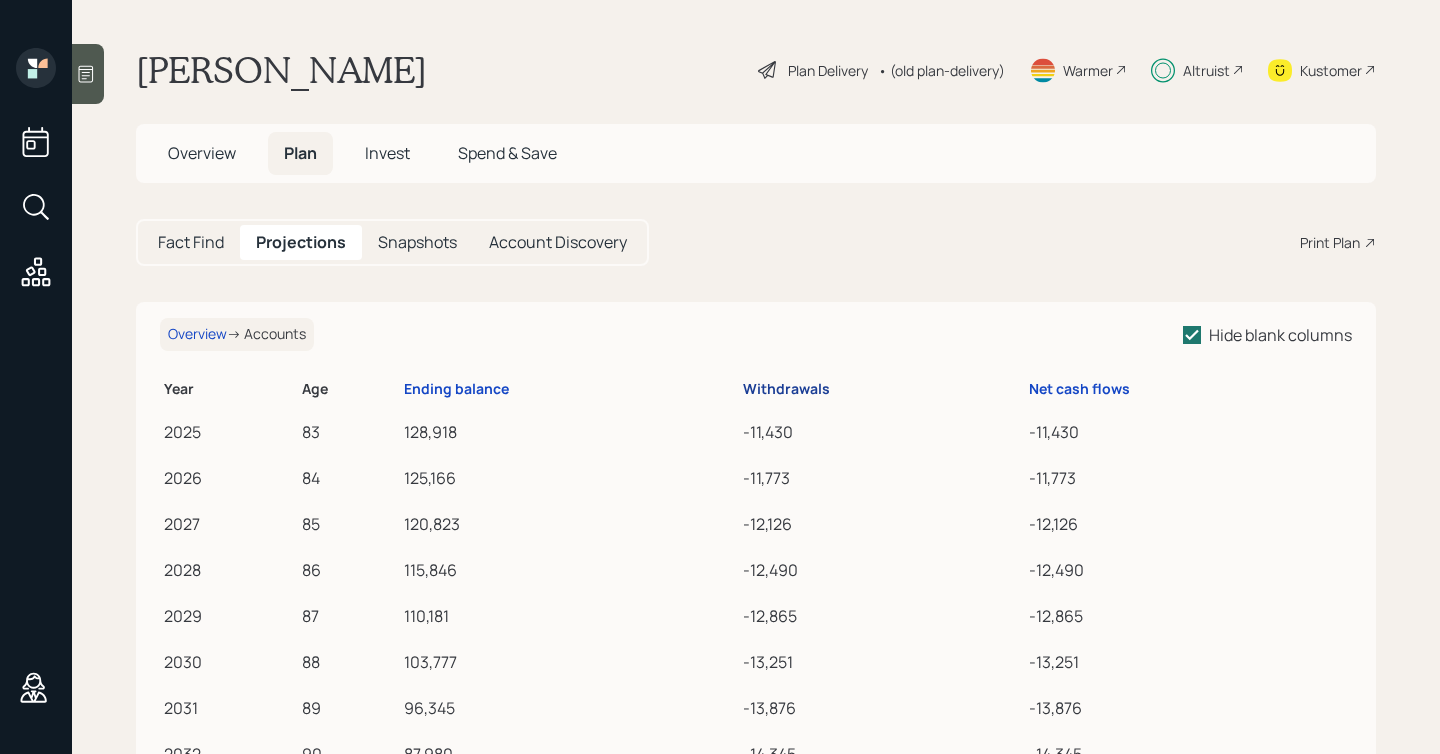 click on "Withdrawals" at bounding box center (786, 389) 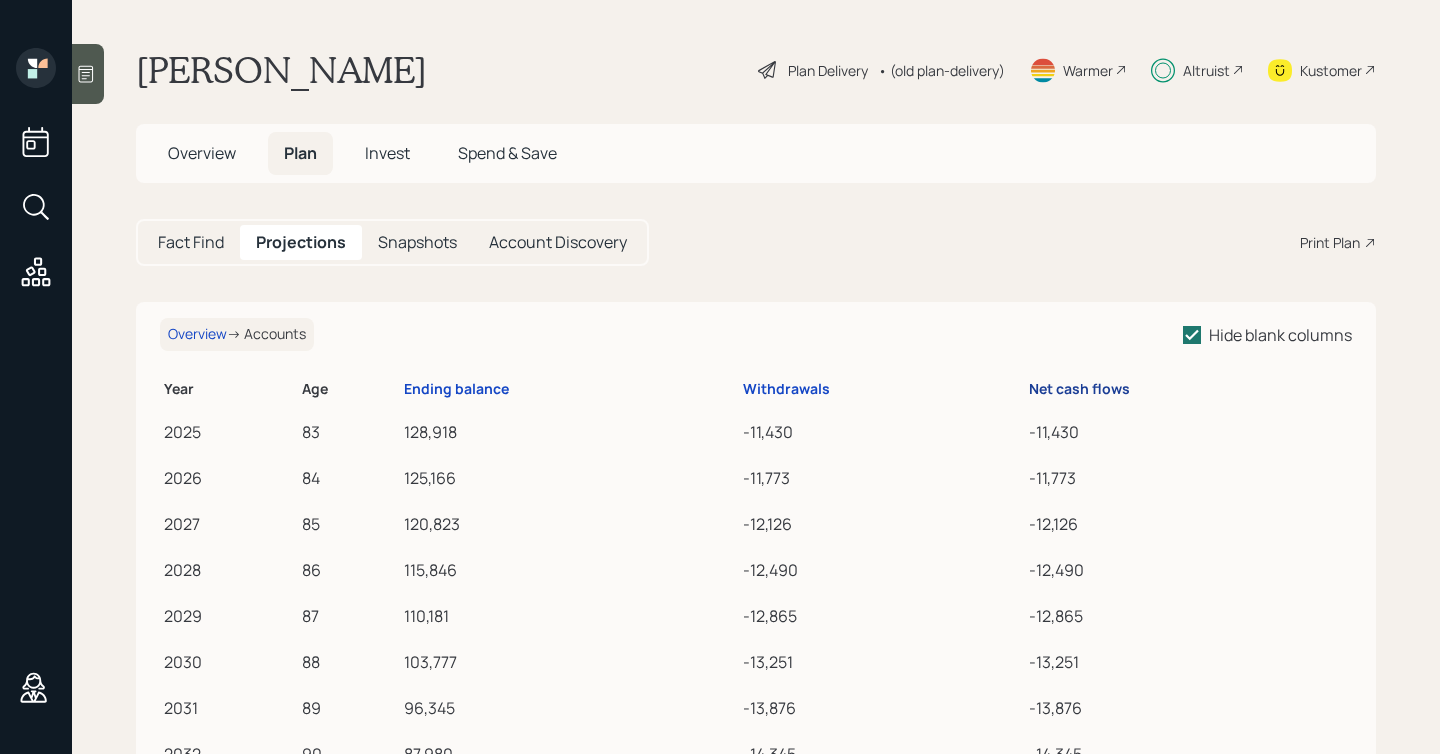 click on "Net cash flows" at bounding box center [1079, 389] 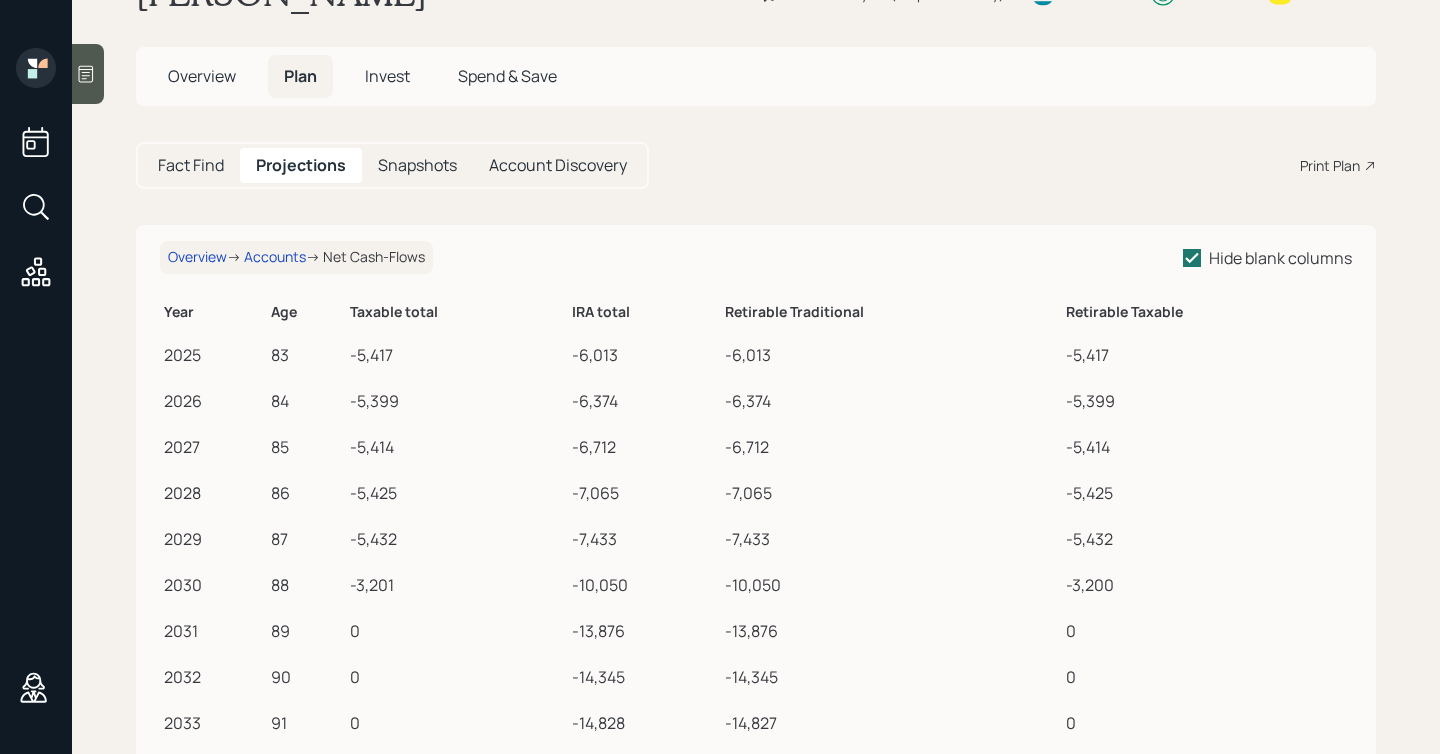 scroll, scrollTop: 78, scrollLeft: 0, axis: vertical 